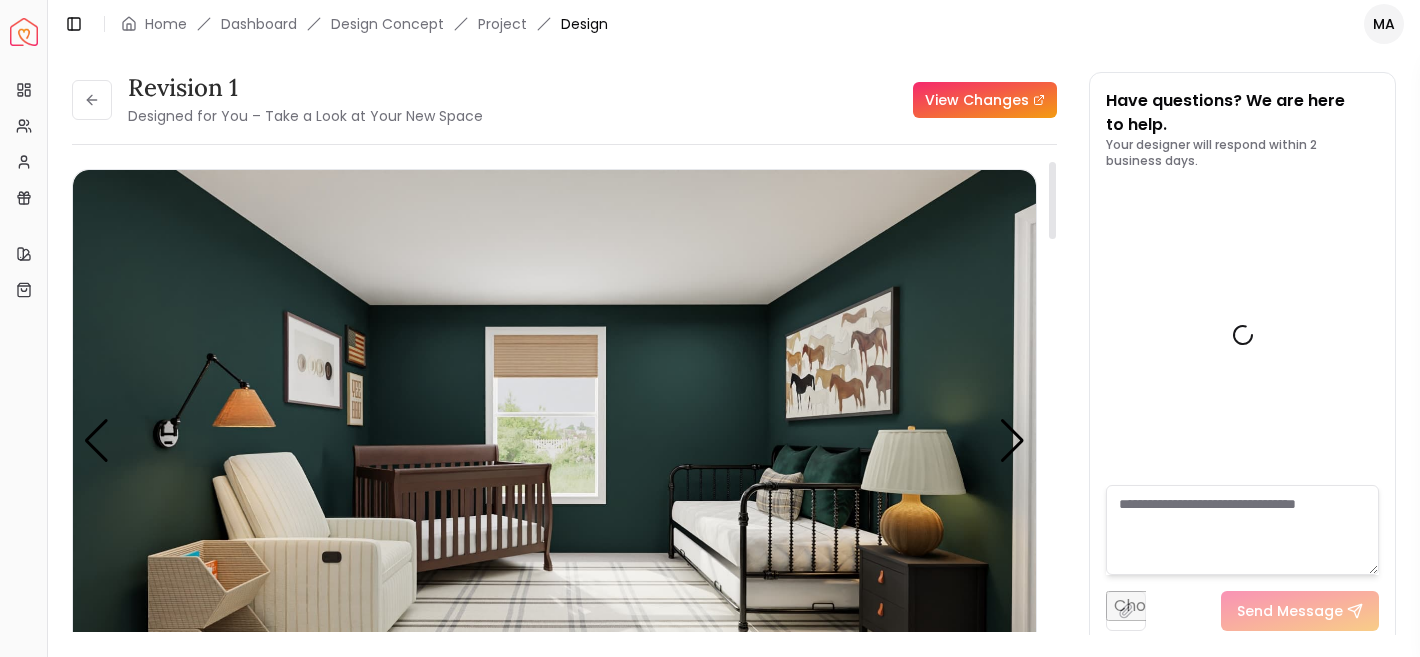 scroll, scrollTop: 0, scrollLeft: 0, axis: both 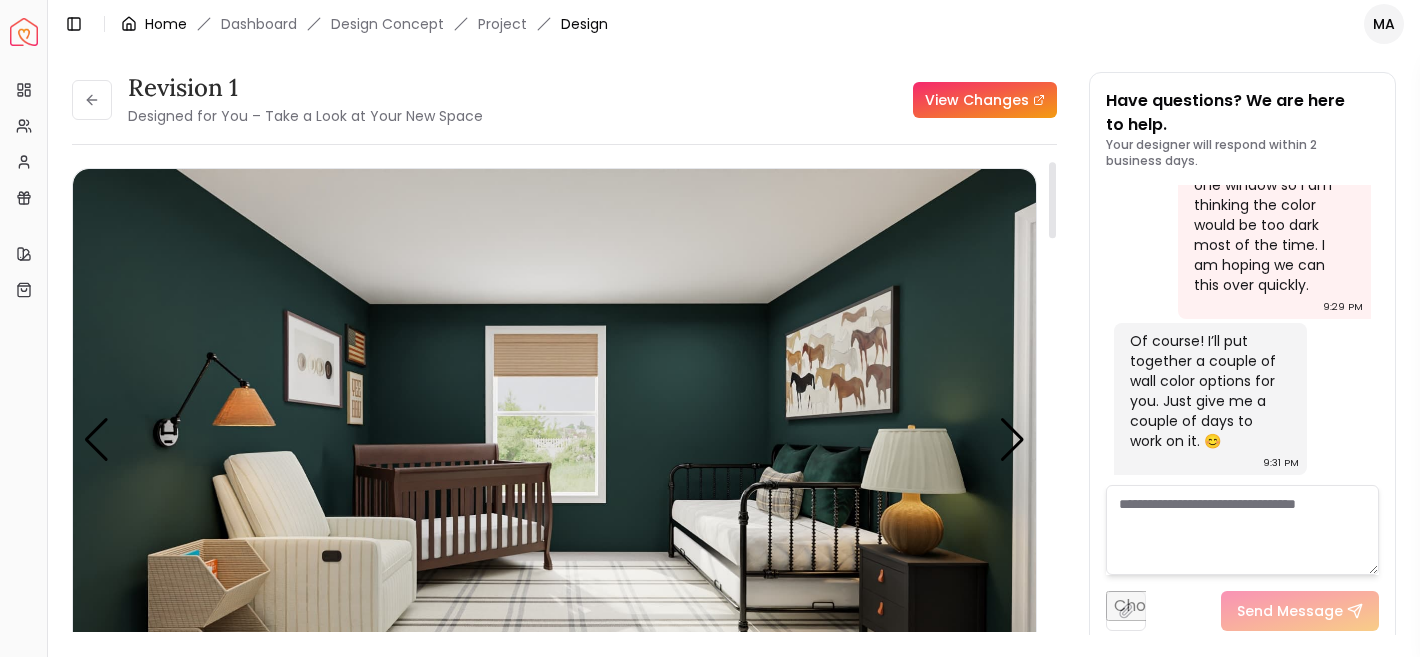 click on "Home" at bounding box center (154, 24) 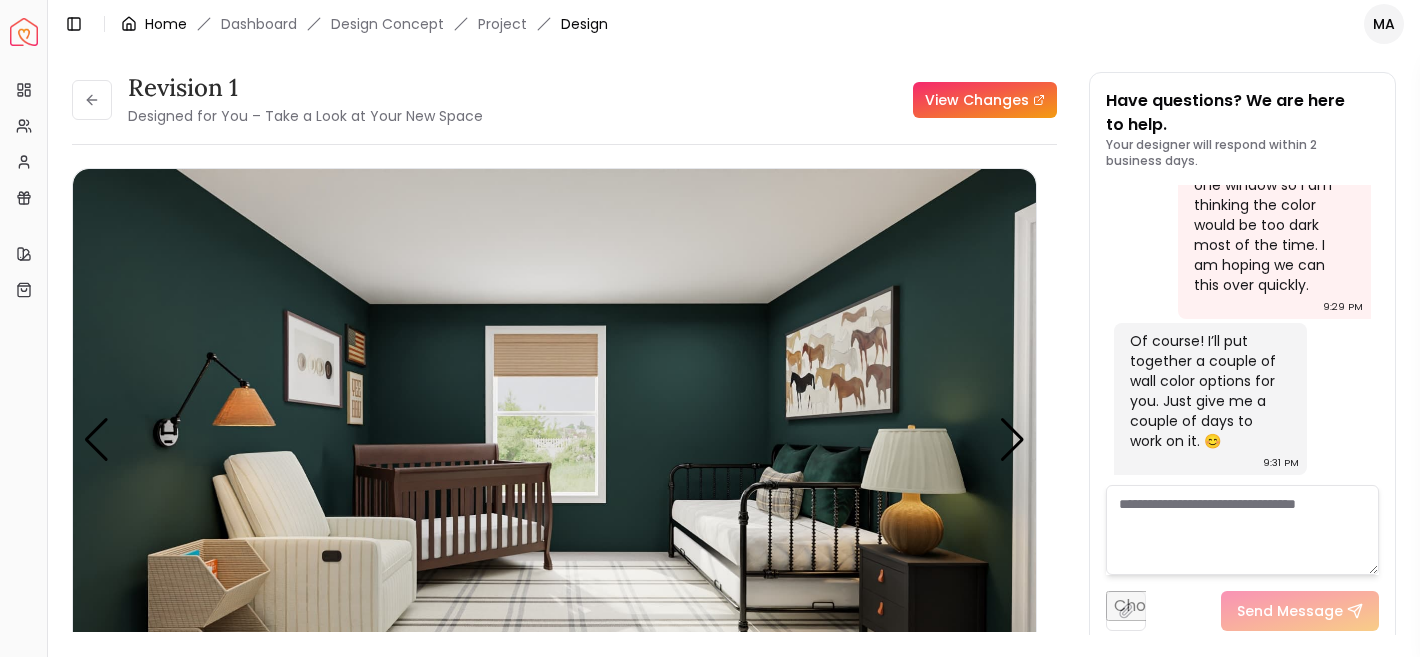 click on "Home" at bounding box center [166, 24] 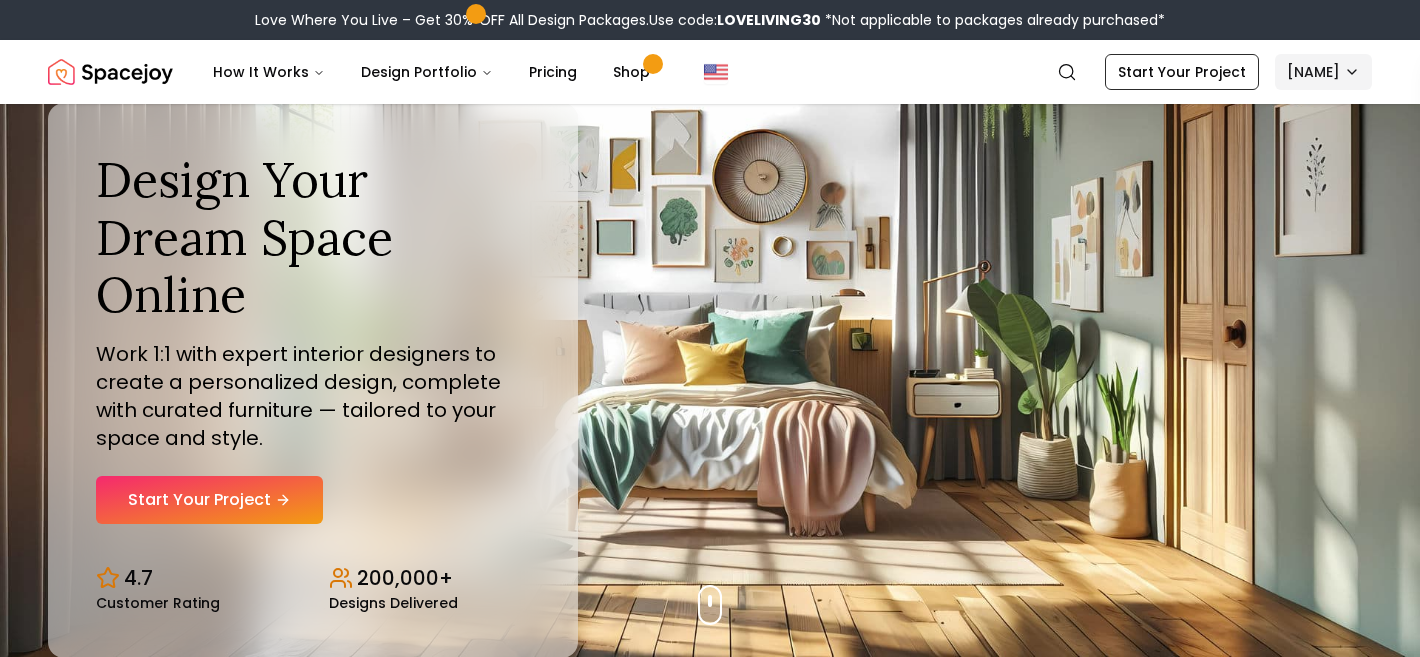 click on "Love Where You Live – Get 30% OFF All Design Packages.  Use code:  LOVELIVING30   *Not applicable to packages already purchased* Spacejoy How It Works   Design Portfolio   Pricing Shop Start Your Project   [NAME] Design Your Dream Space Online Work 1:1 with expert interior designers to create a personalized design, complete with curated furniture — tailored to your space and style. Start Your Project   4.7 Customer Rating 200,000+ Designs Delivered Design Your Dream Space Online Work 1:1 with expert interior designers to create a personalized design, complete with curated furniture — tailored to your space and style. Start Your Project   4.7 Customer Rating 200,000+ Designs Delivered Love Where You Live Get 30% OFF on all Design Packages Get Started   Mid-Summer Style Event Up to 60% OFF on Furniture & Decor Shop Now   Get Matched with Expert Interior Designers Online! [NAME] Designer [NAME] Designer [NAME] Designer [NAME] Designer [NAME]
1 2 3" at bounding box center (710, 5876) 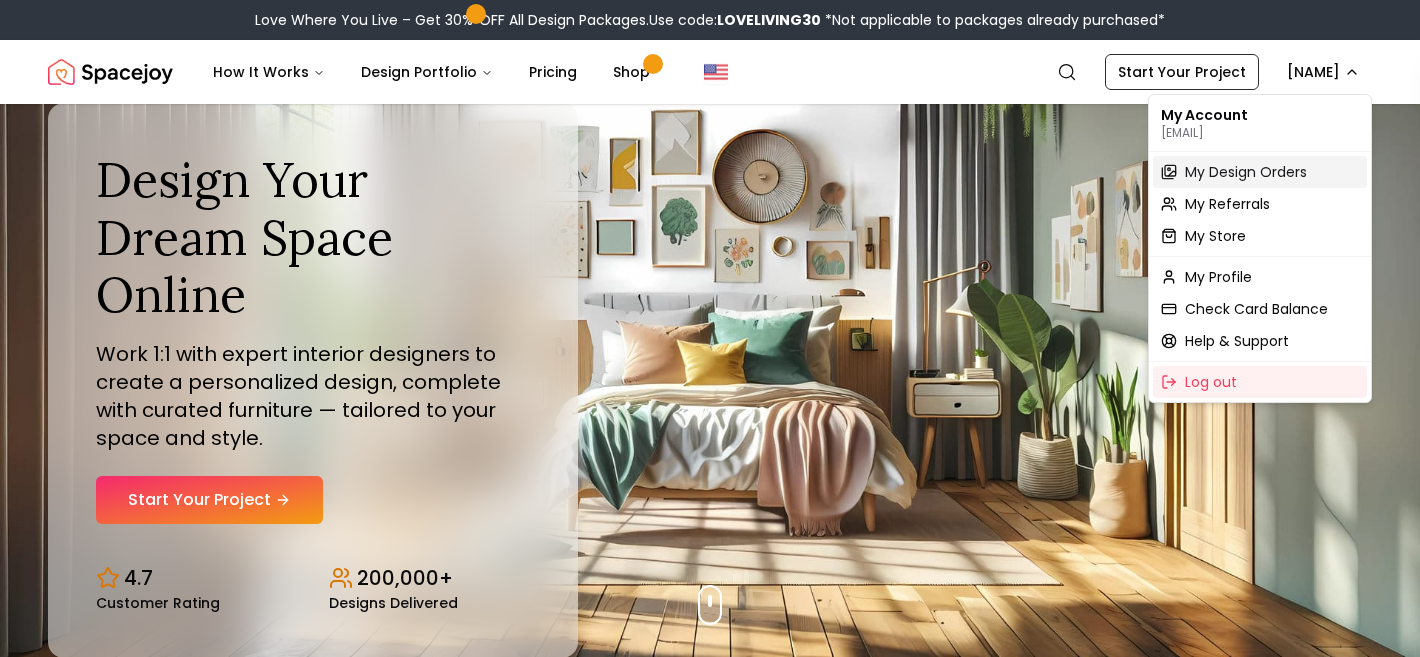 click on "My Design Orders" at bounding box center (1246, 172) 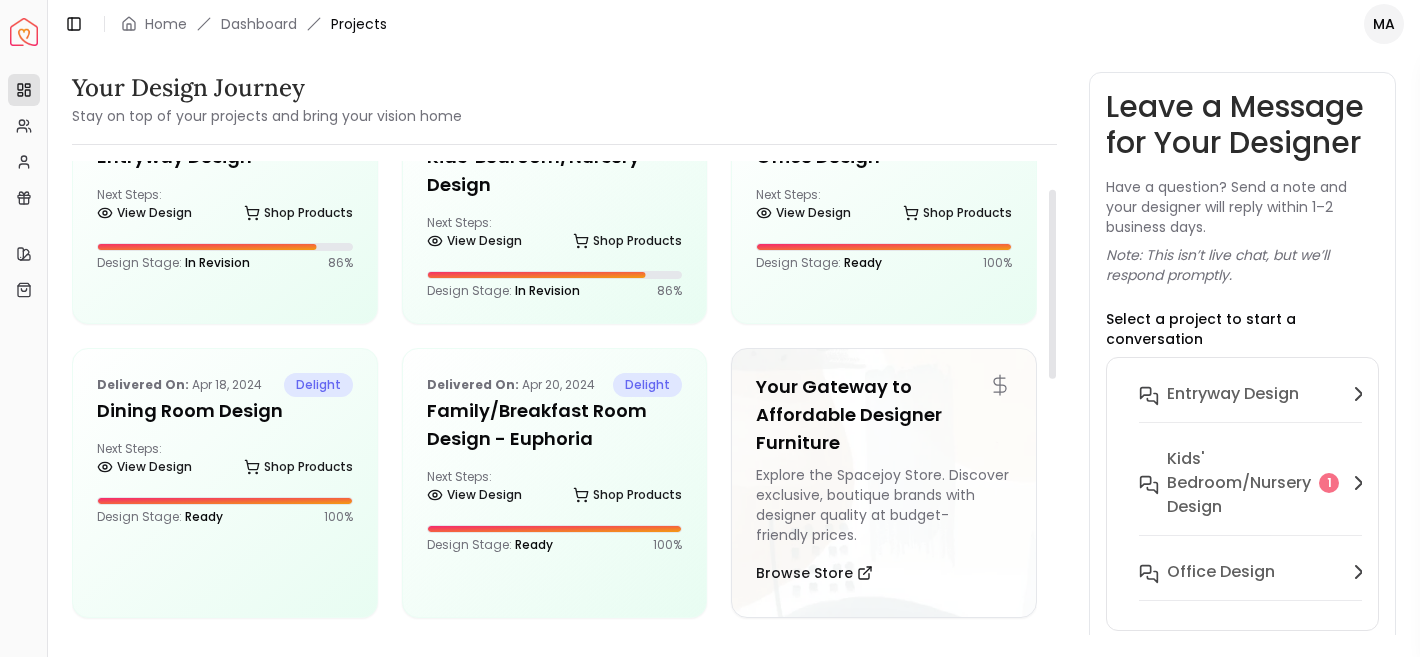 scroll, scrollTop: 84, scrollLeft: 0, axis: vertical 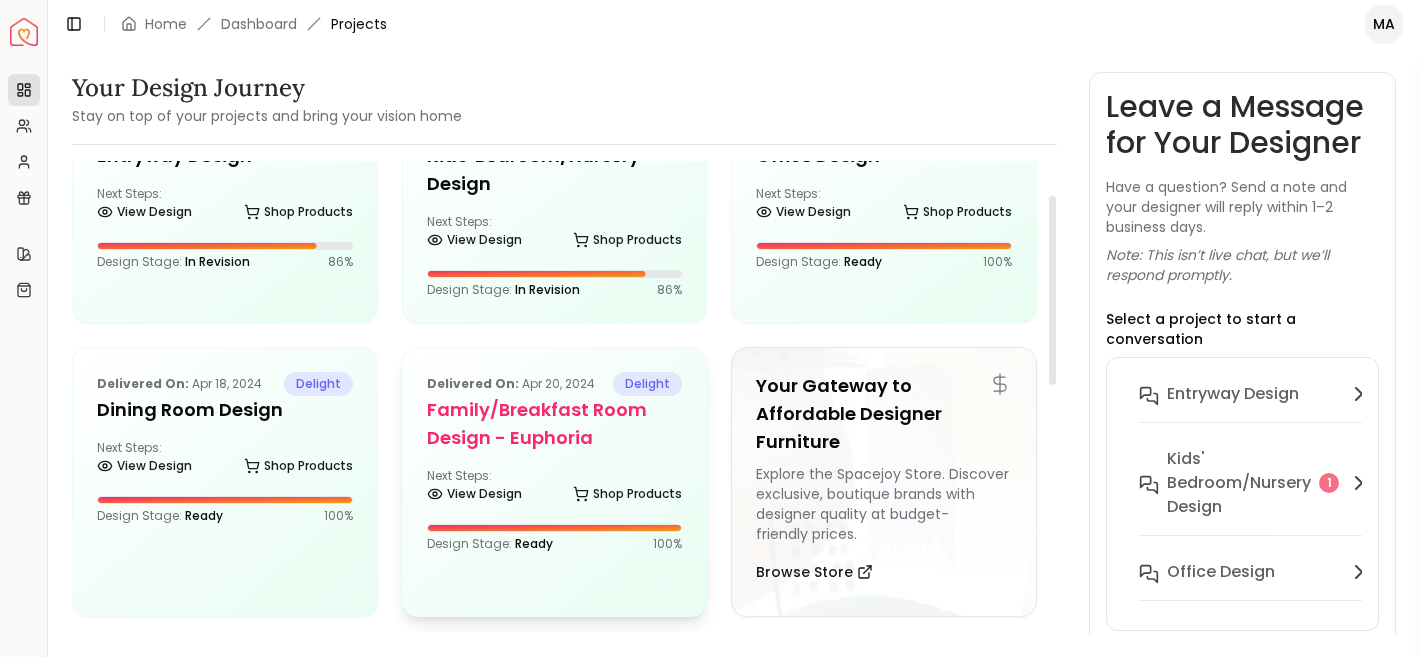 click on "Delivered on:   Apr 20, 2024 delight Family/Breakfast Room Design - Euphoria Next Steps: View Design Shop Products Design Stage:   Ready 100 %" at bounding box center [555, 462] 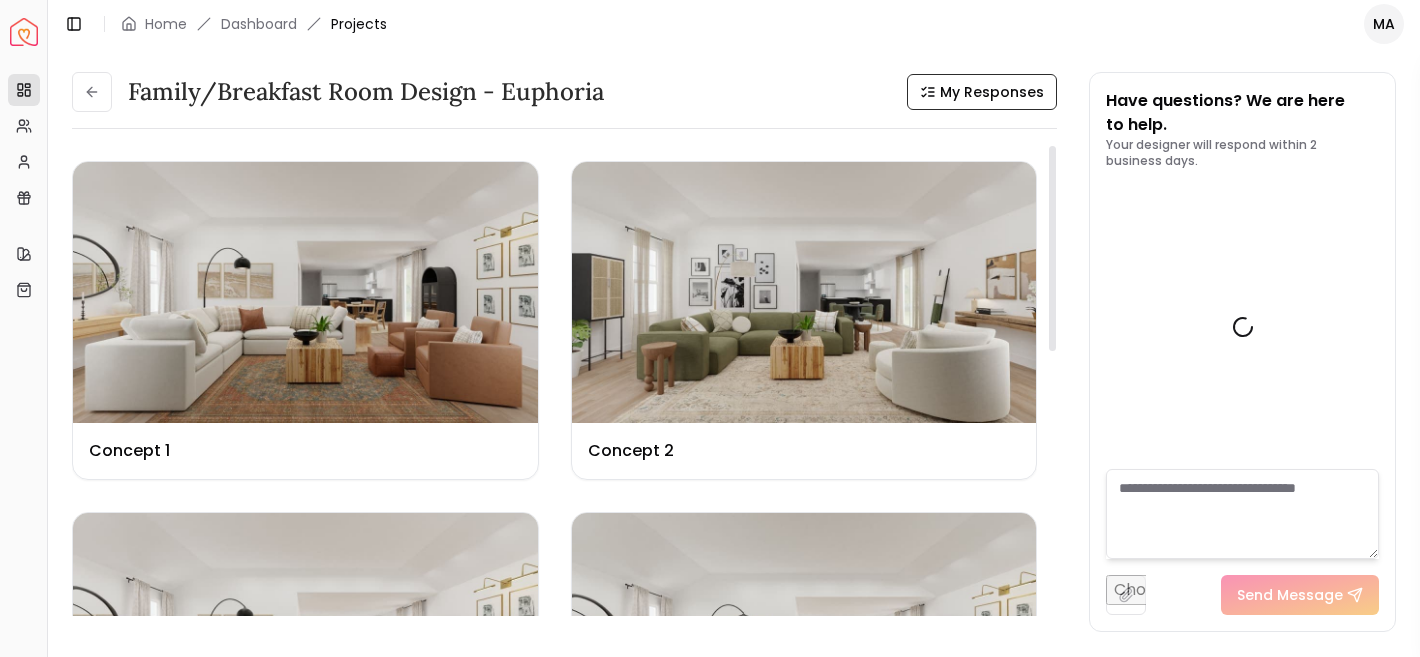 scroll, scrollTop: 3348, scrollLeft: 0, axis: vertical 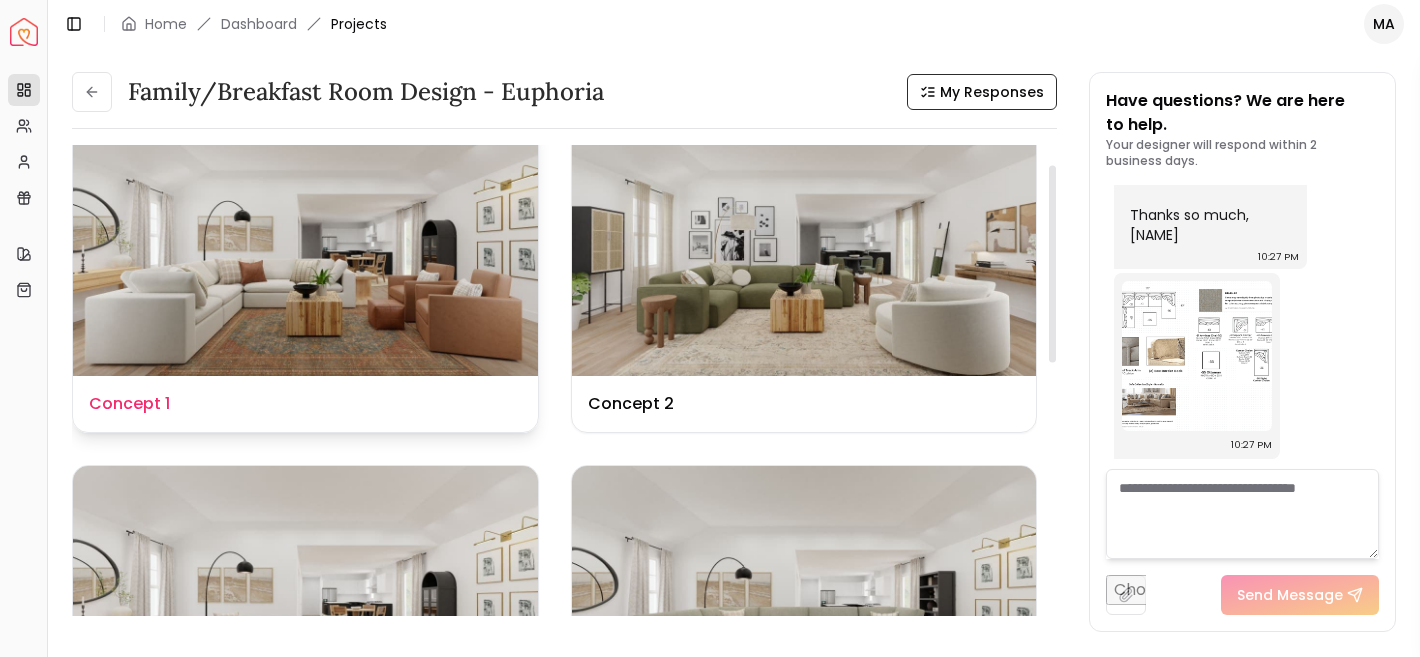 click at bounding box center [305, 245] 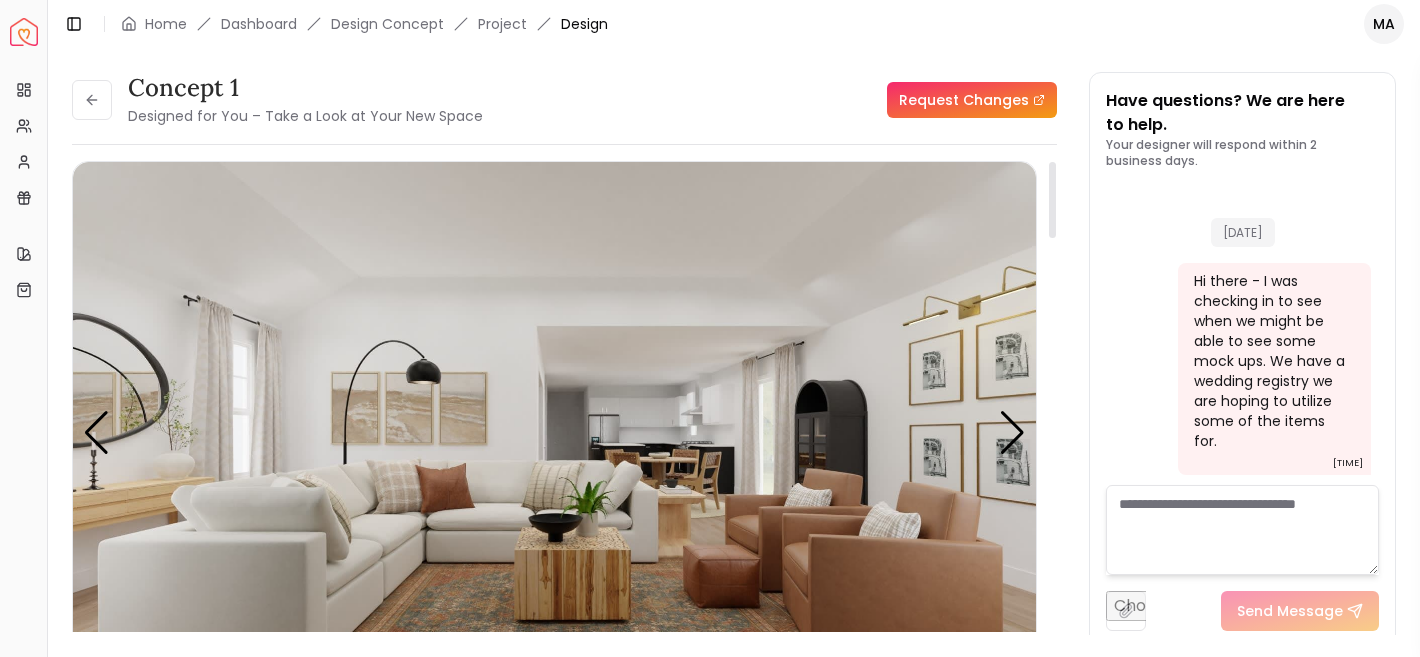 scroll, scrollTop: 3332, scrollLeft: 0, axis: vertical 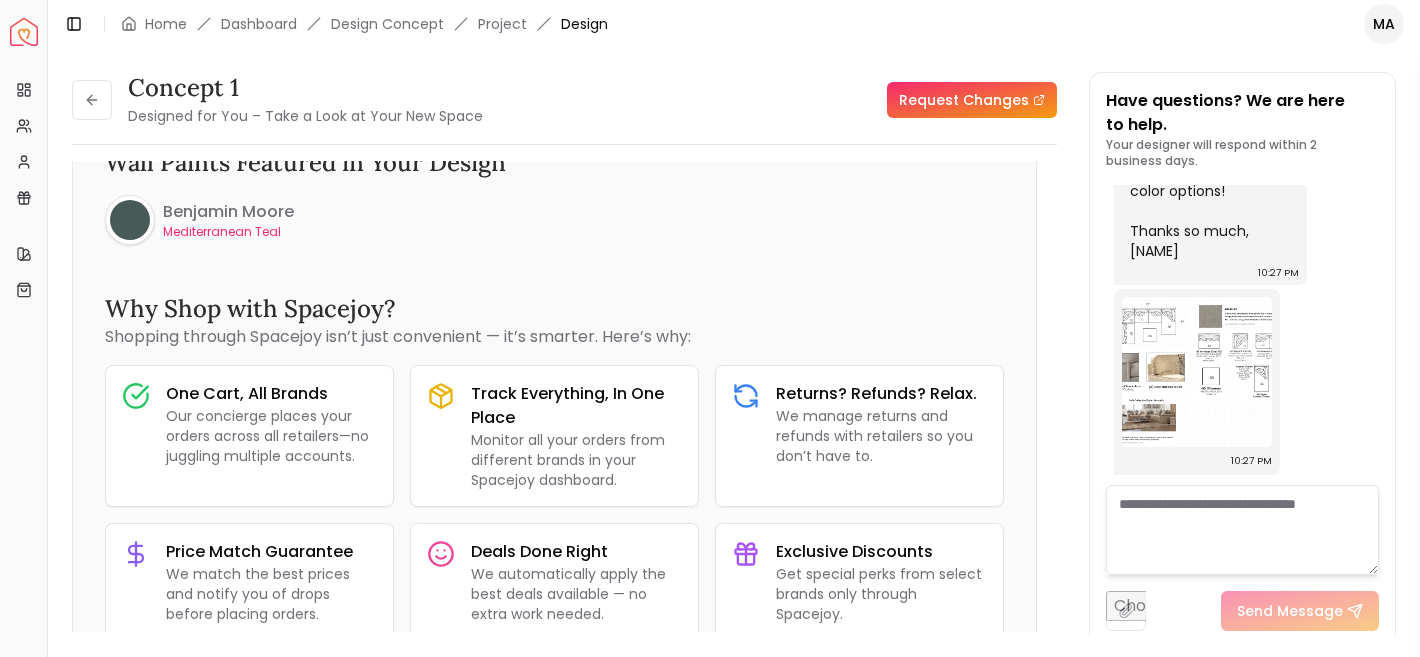 click on "Request Changes" at bounding box center (972, 100) 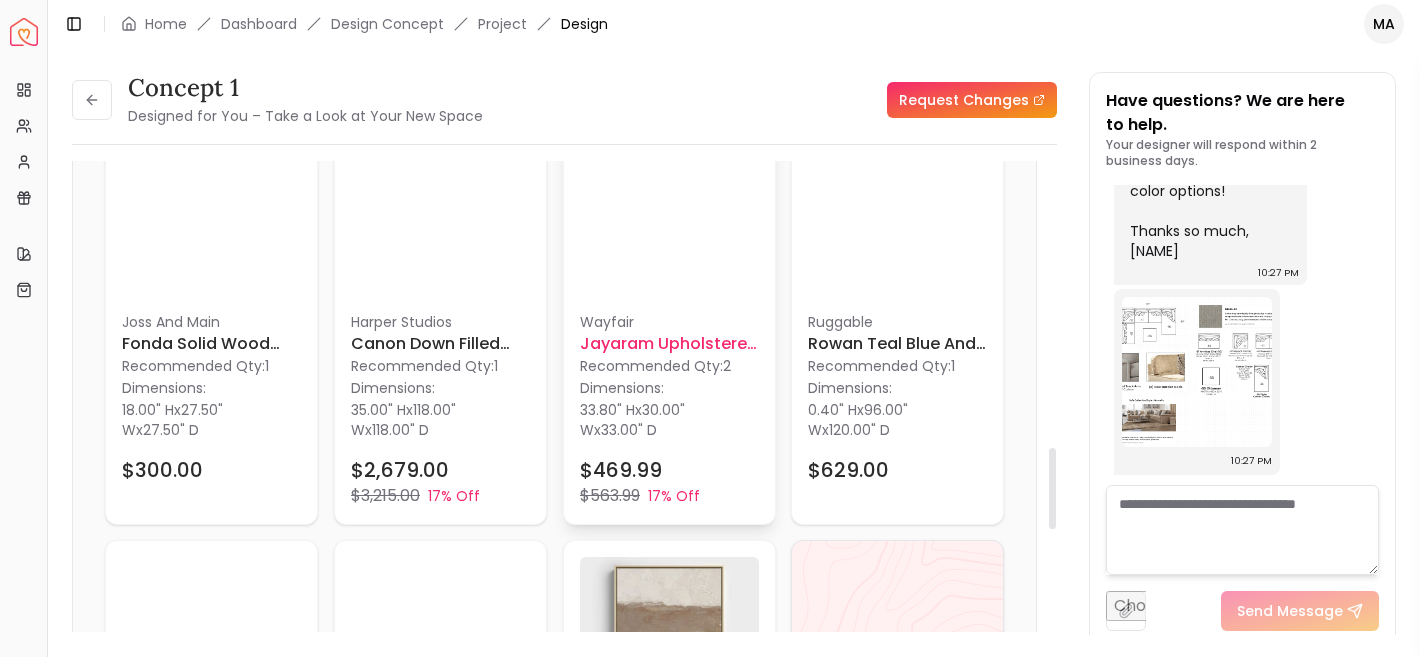 scroll, scrollTop: 1715, scrollLeft: 0, axis: vertical 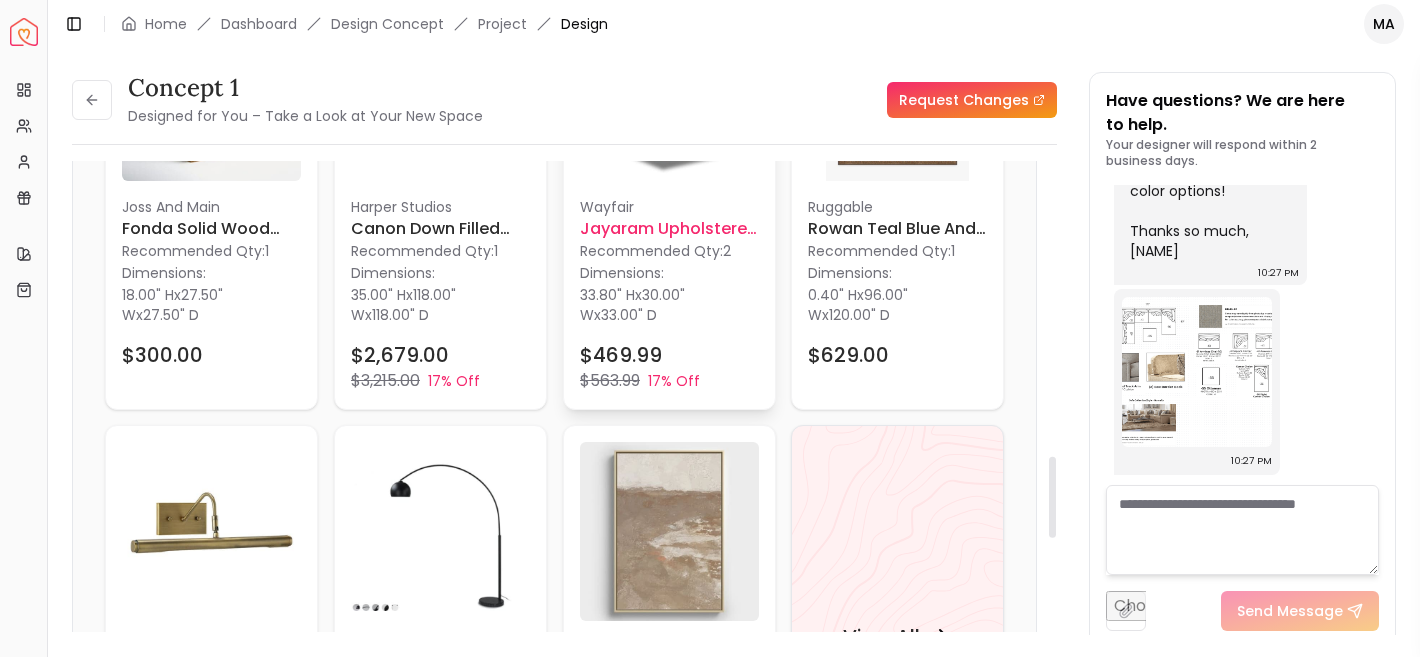 click on "Jayaram Upholstered Swivel Armchair" at bounding box center [669, 228] 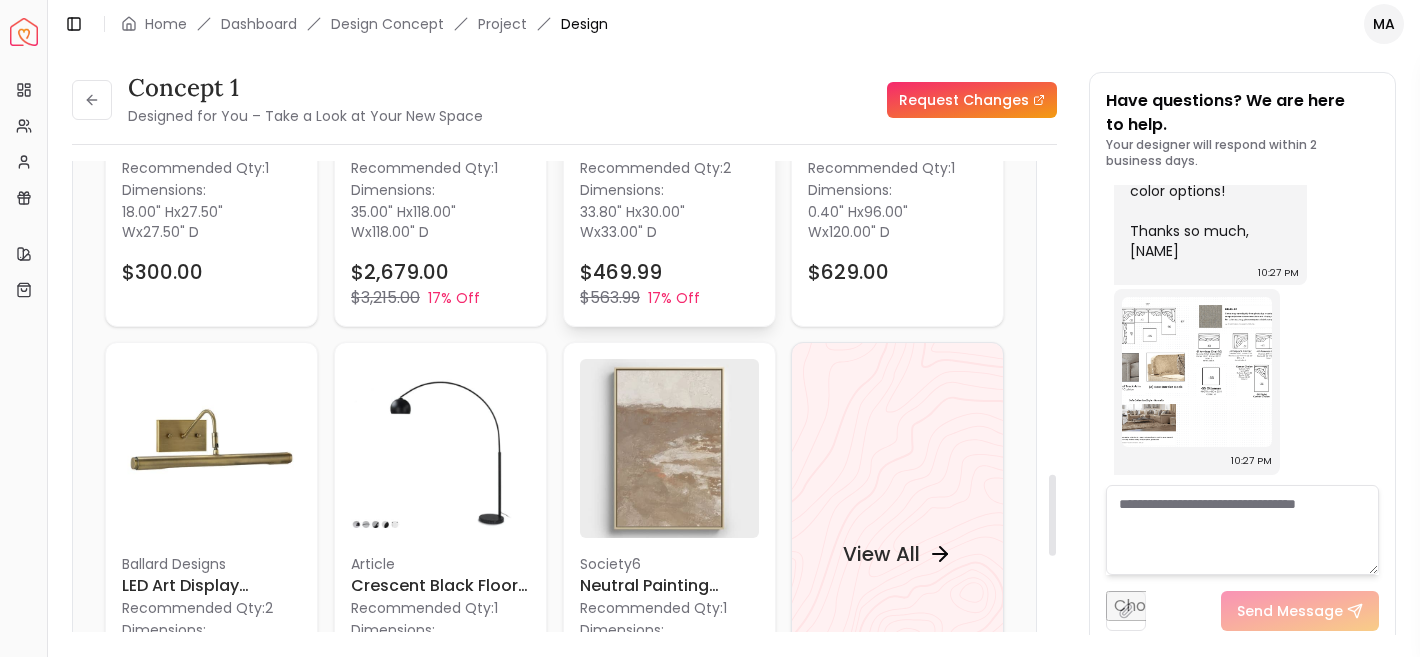 scroll, scrollTop: 1973, scrollLeft: 0, axis: vertical 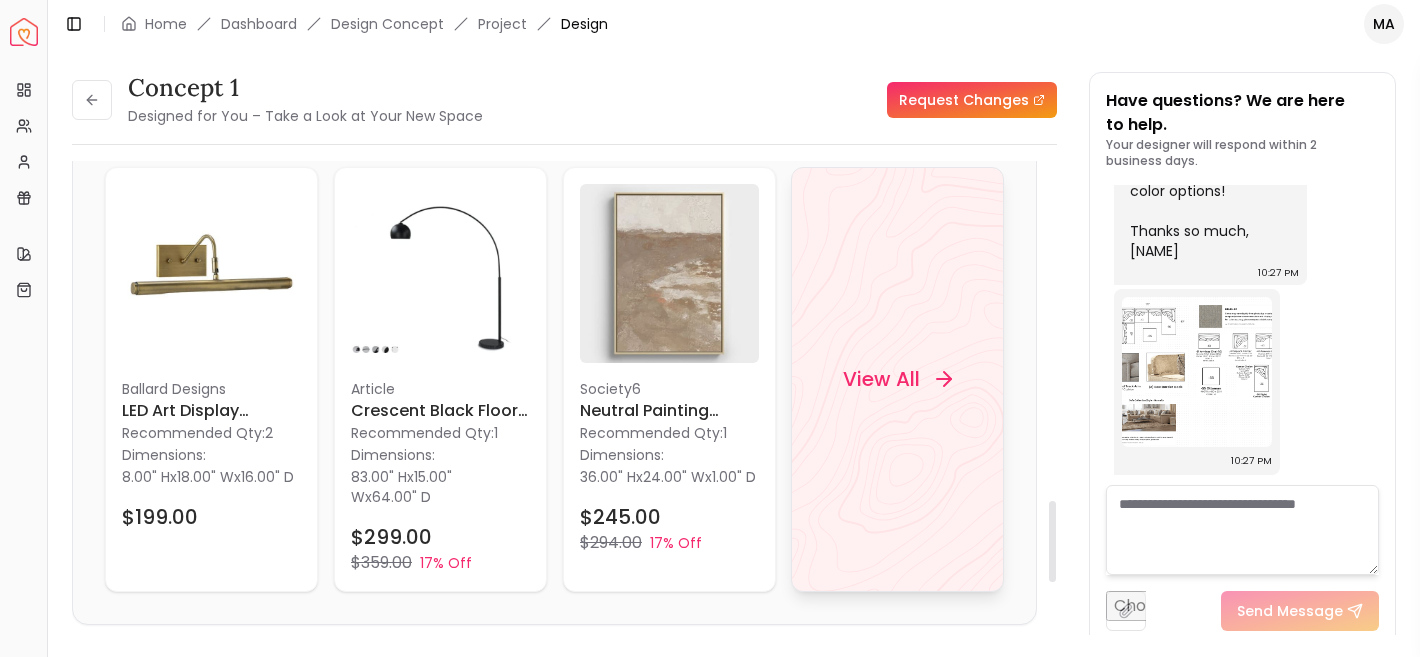 click on "View All" at bounding box center [897, 380] 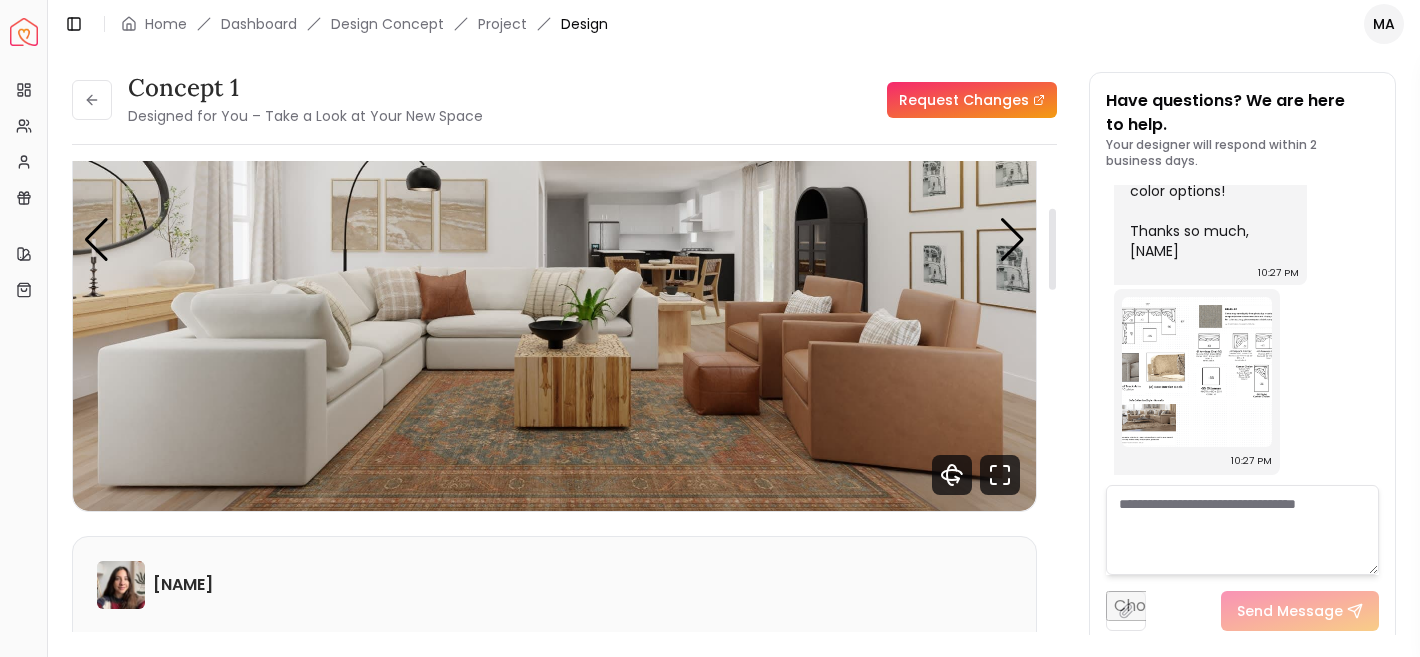 scroll, scrollTop: 115, scrollLeft: 0, axis: vertical 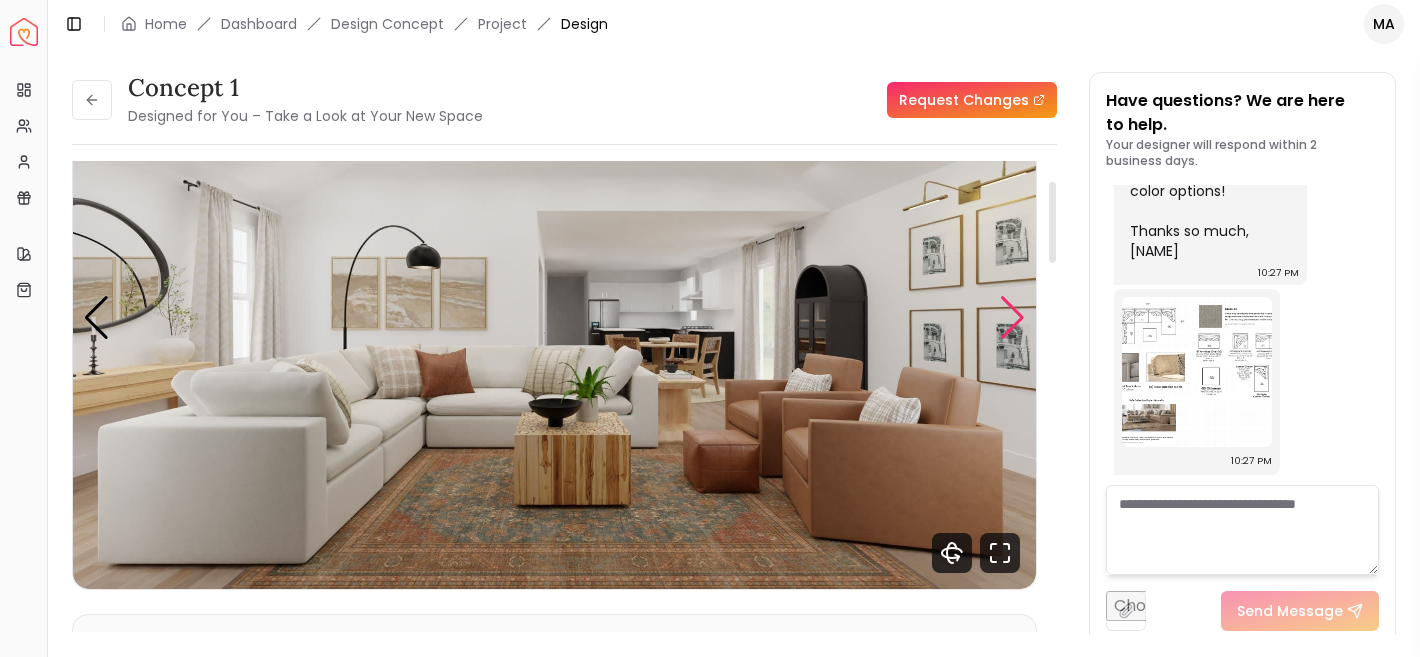 click at bounding box center (1012, 318) 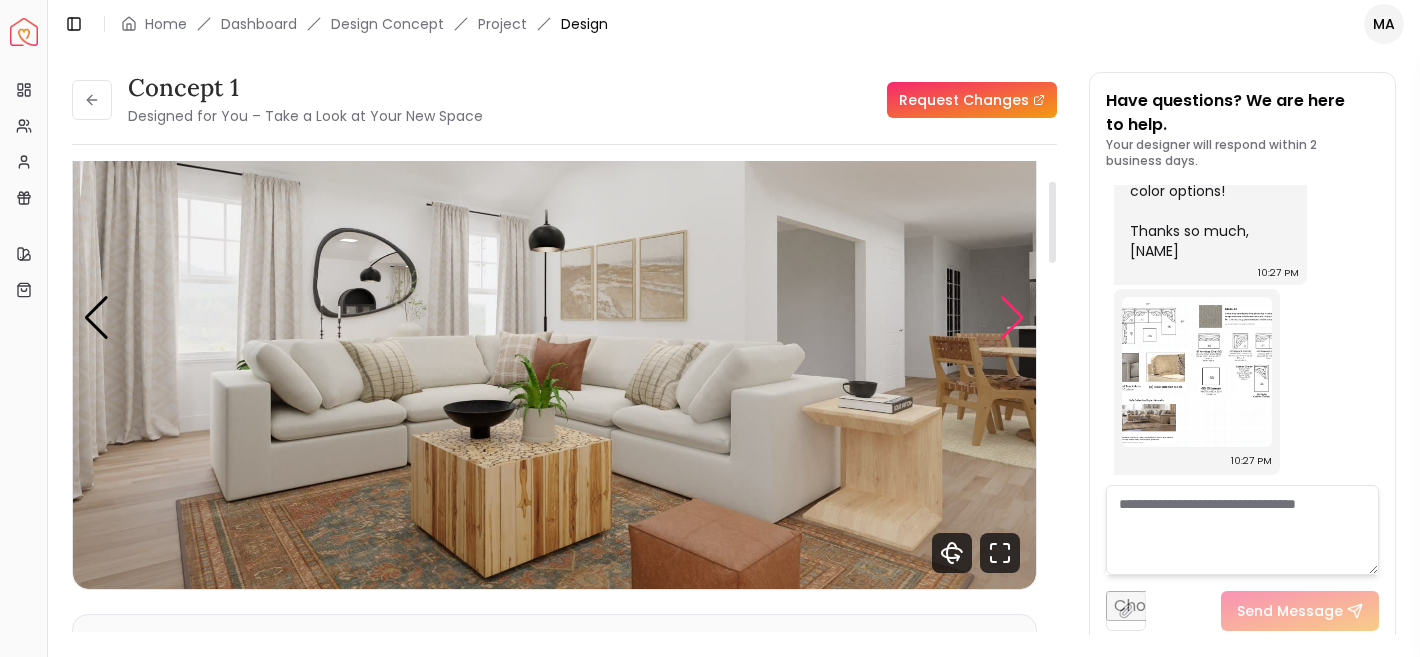 click at bounding box center (1012, 318) 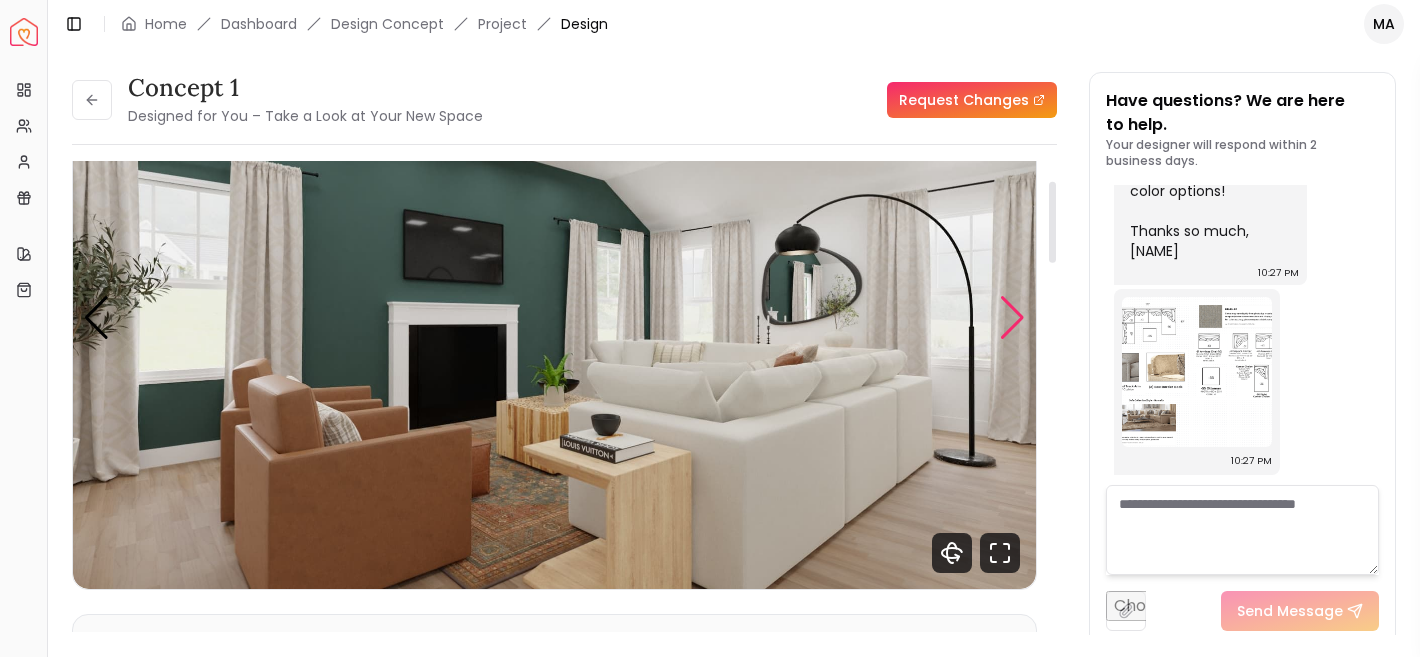 click at bounding box center (1012, 318) 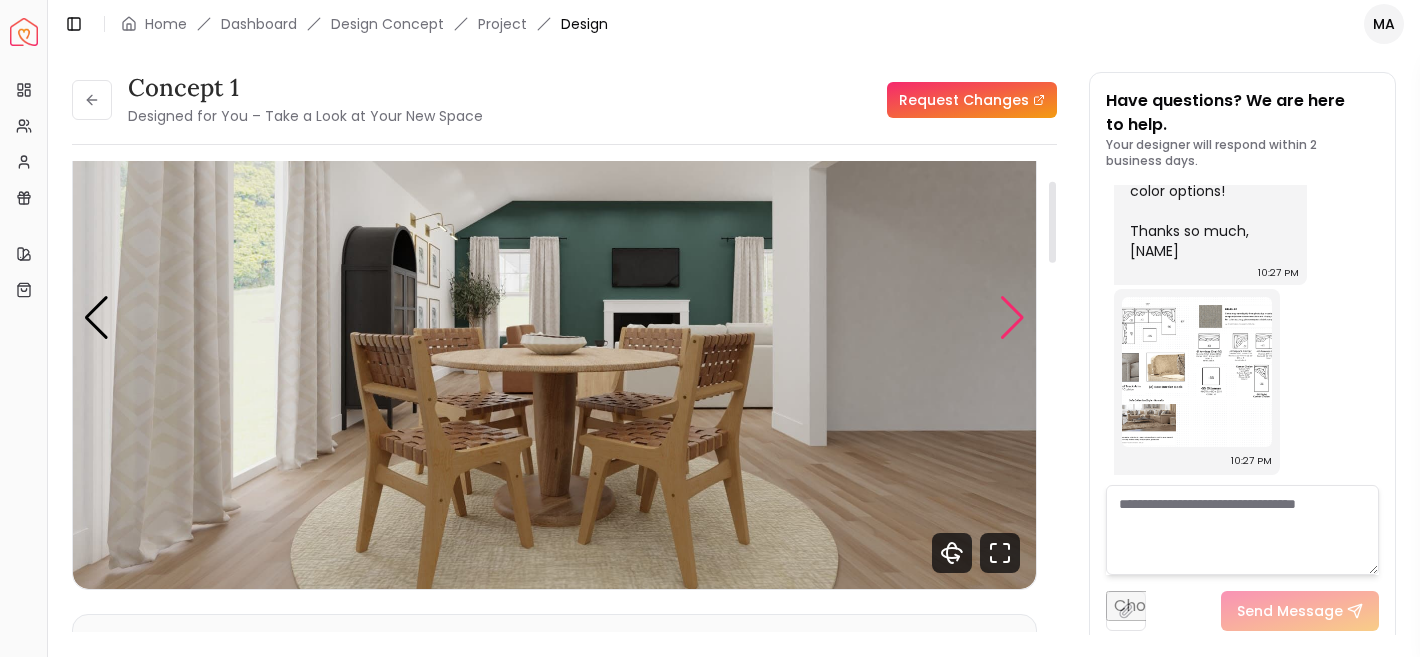 click at bounding box center (1012, 318) 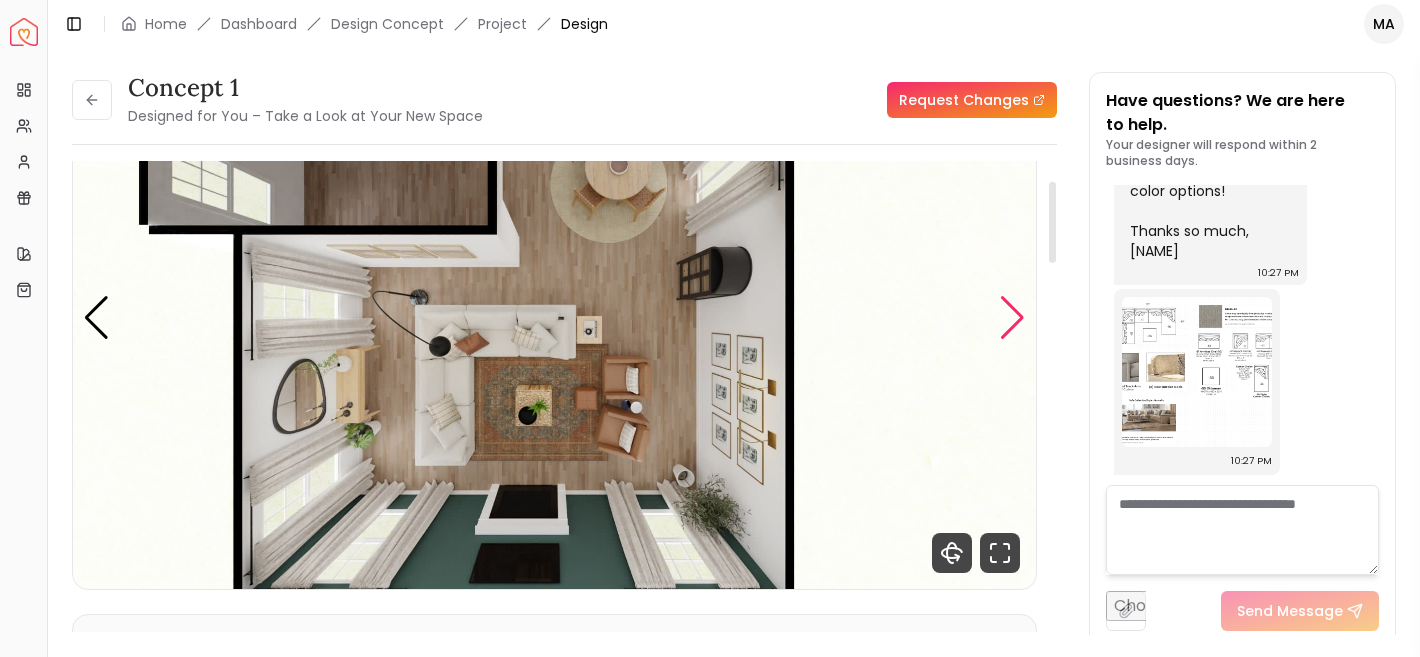 click at bounding box center (1012, 318) 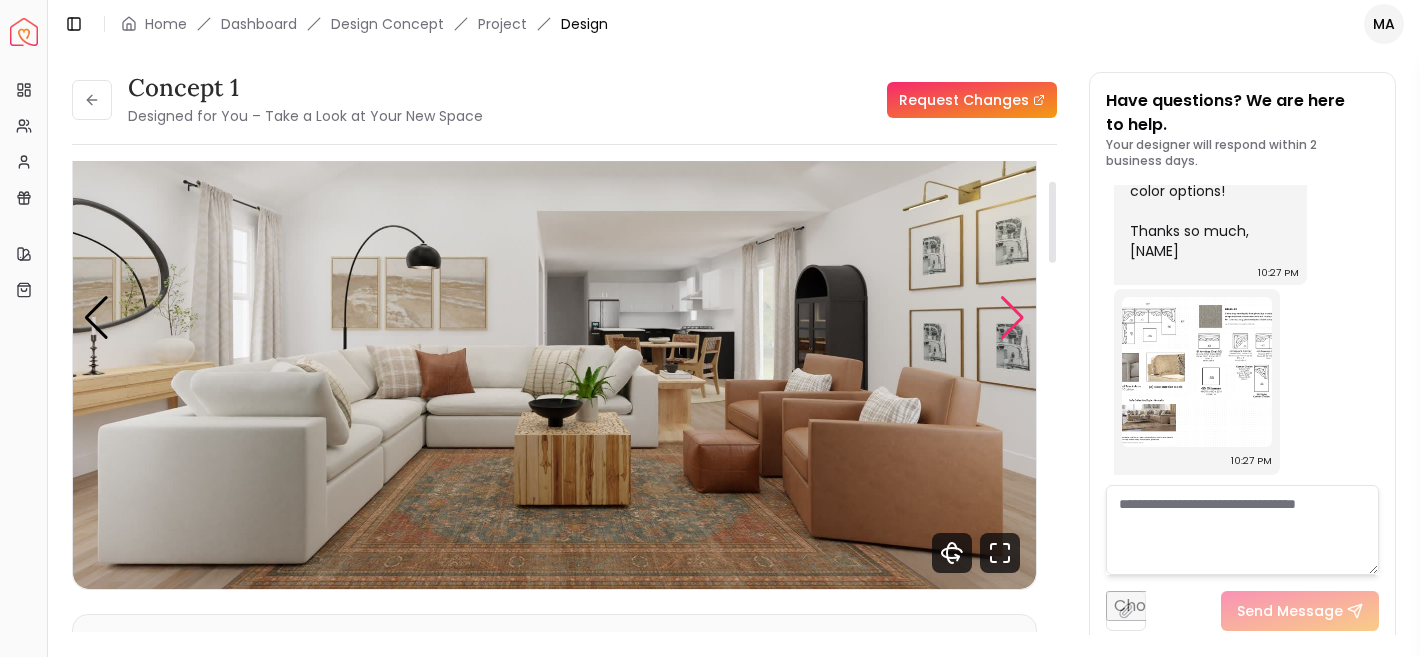 click at bounding box center [1012, 318] 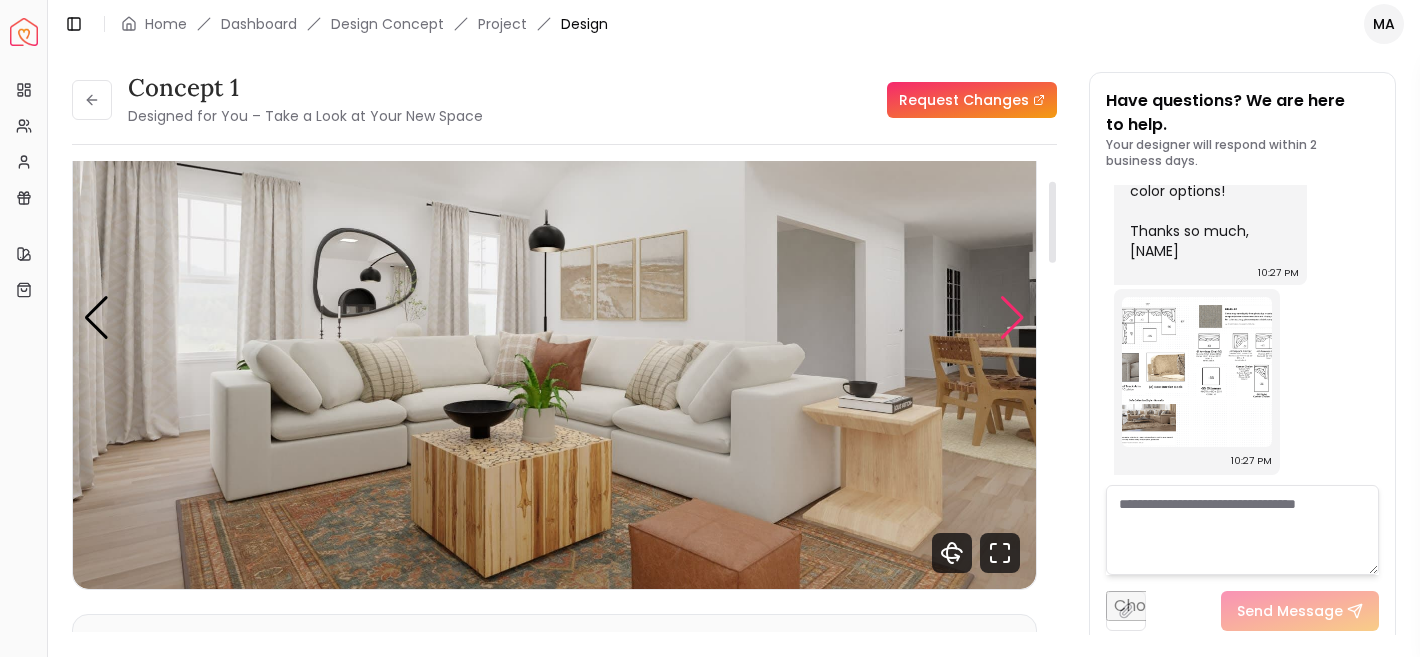 click at bounding box center (1012, 318) 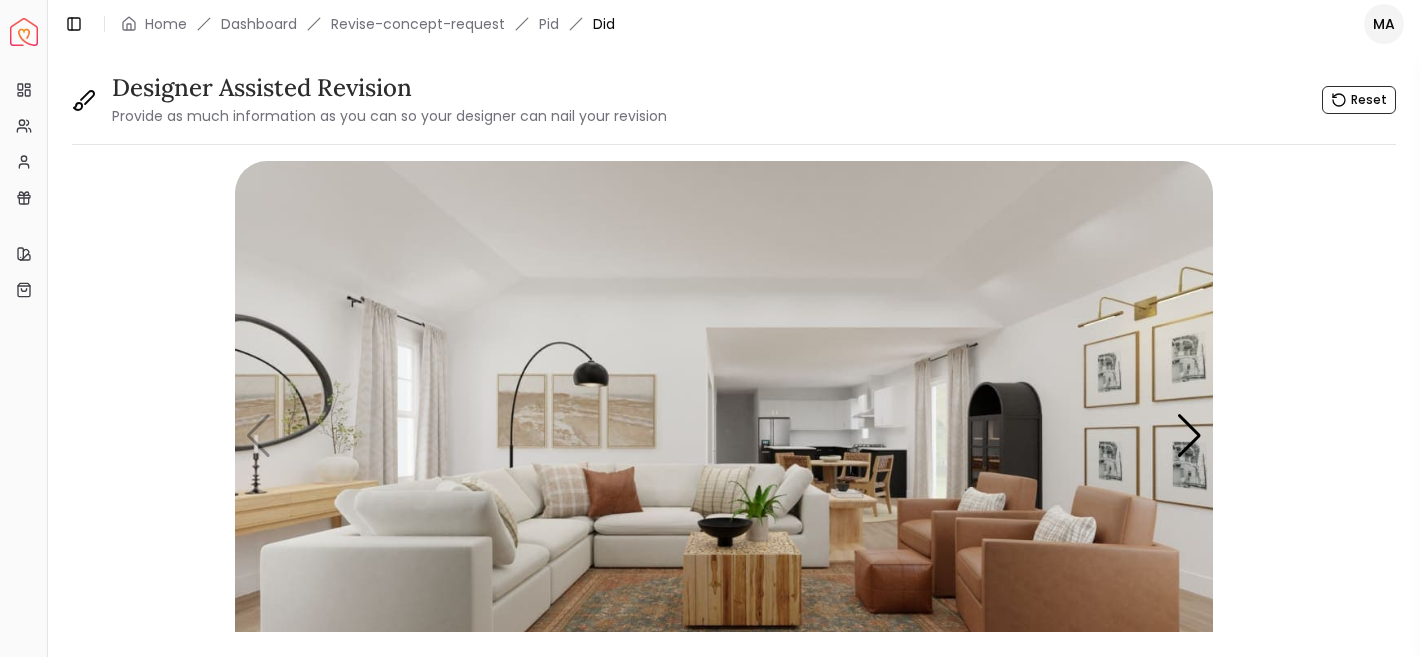 scroll, scrollTop: 0, scrollLeft: 0, axis: both 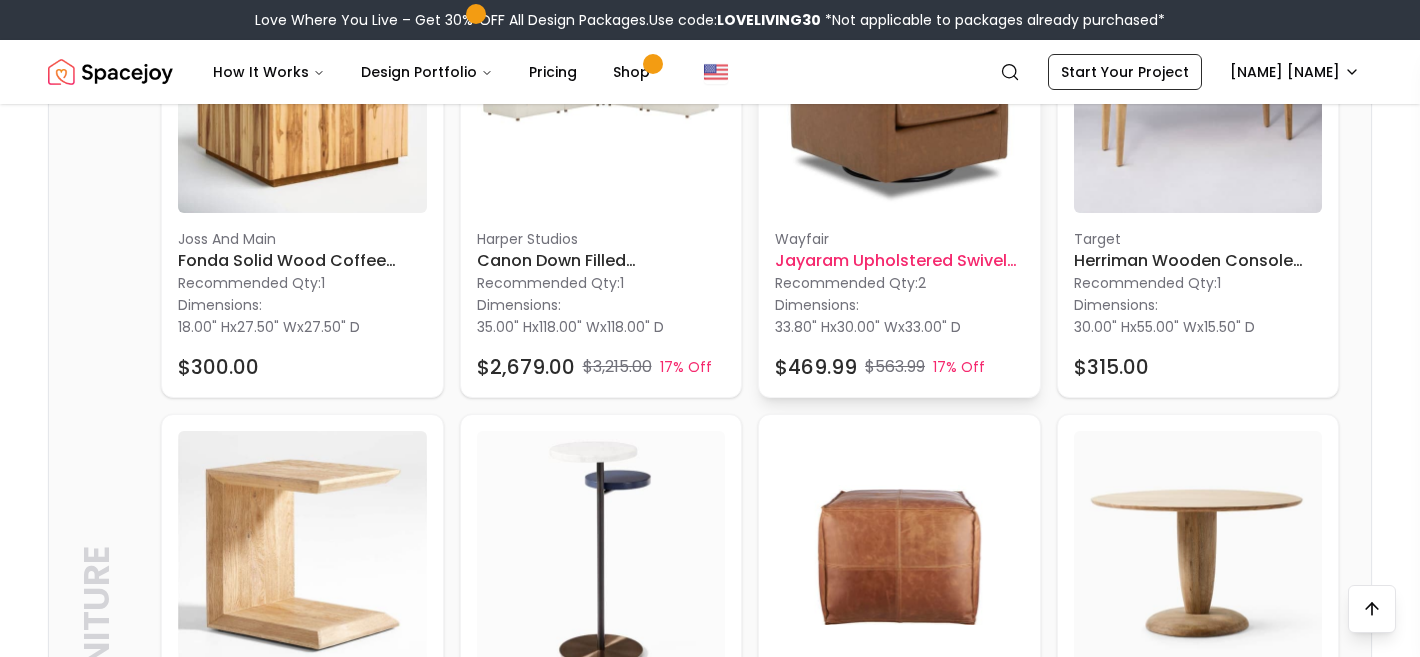 click on "Jayaram Upholstered Swivel Armchair" at bounding box center [899, 261] 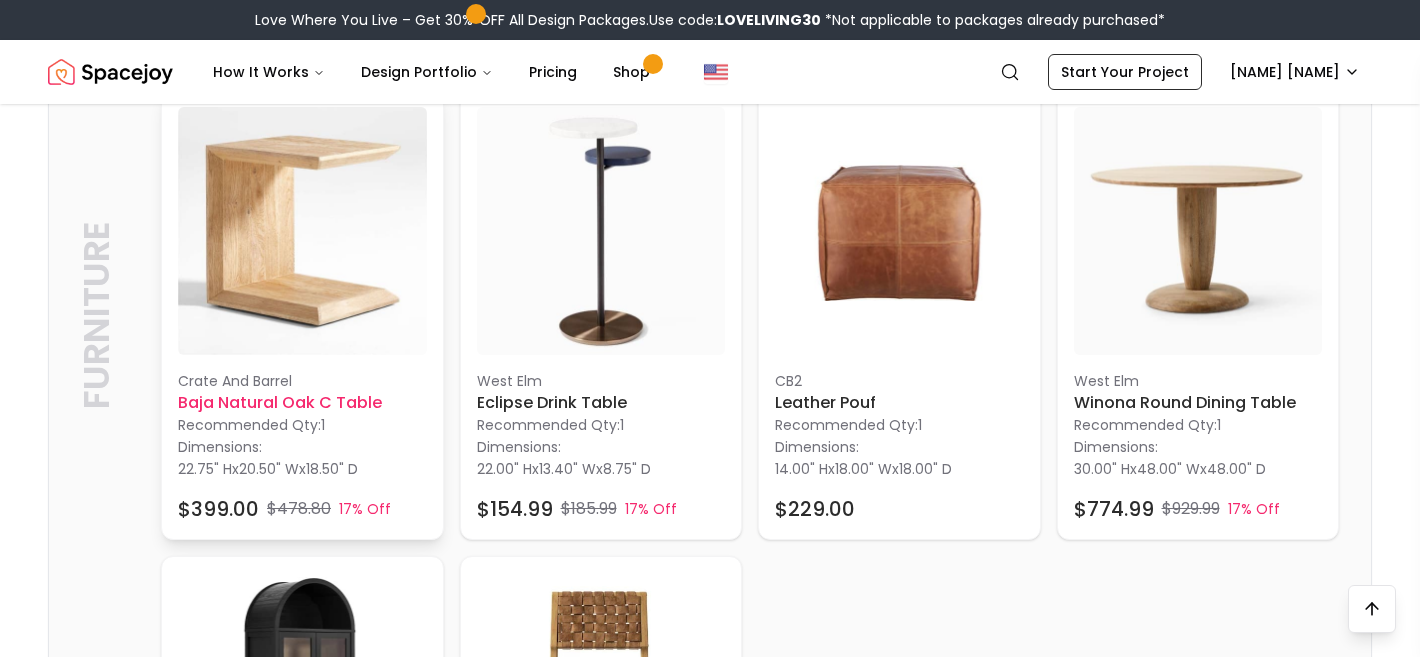scroll, scrollTop: 1102, scrollLeft: 0, axis: vertical 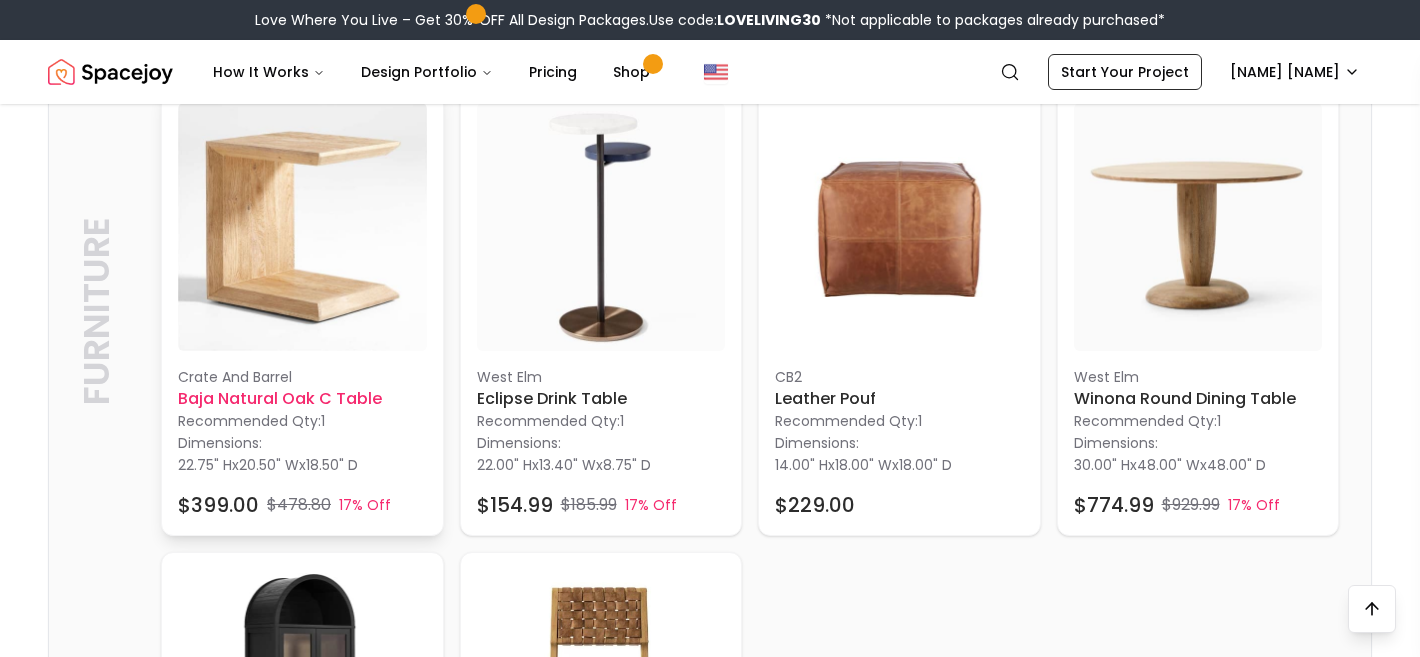 click on "Baja Natural Oak C Table" at bounding box center (302, 399) 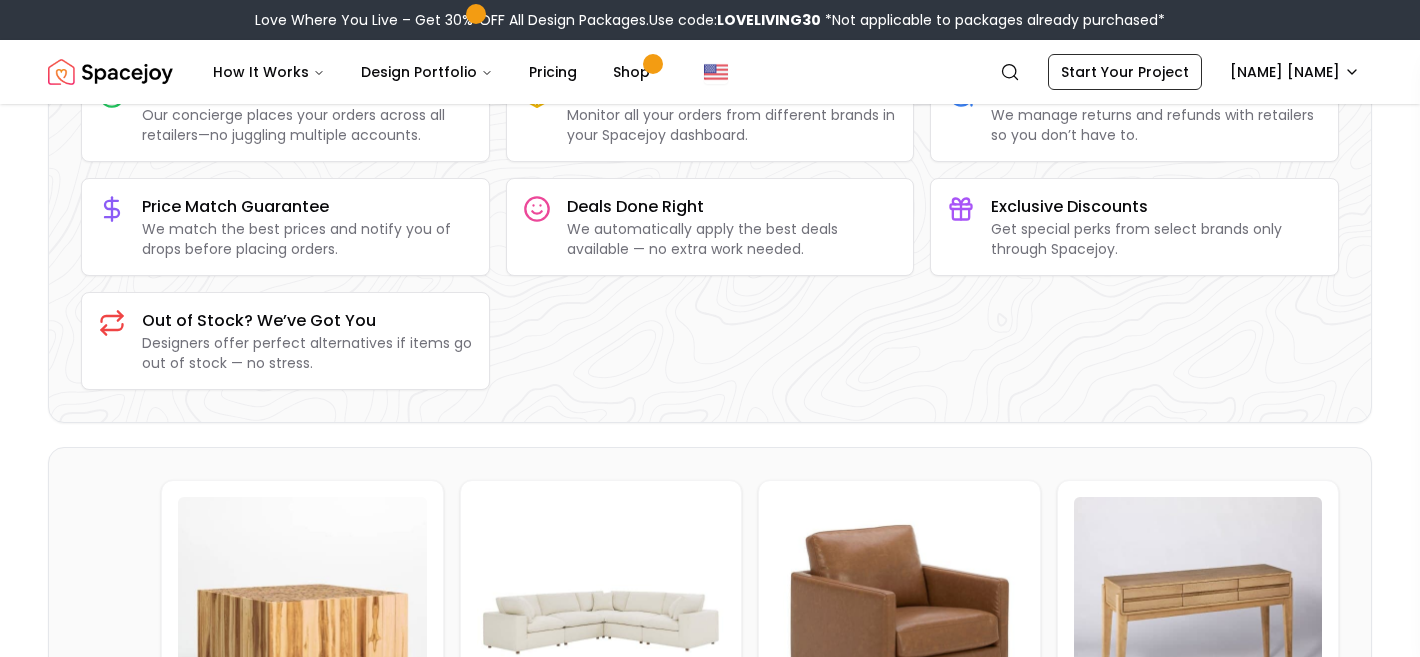 scroll, scrollTop: 0, scrollLeft: 0, axis: both 